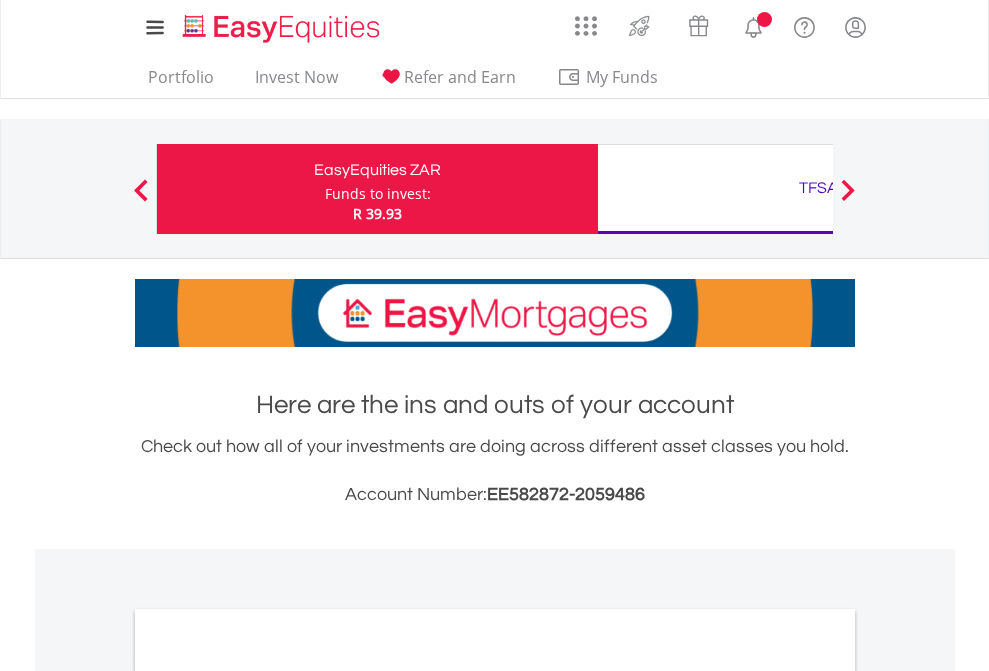 scroll, scrollTop: 0, scrollLeft: 0, axis: both 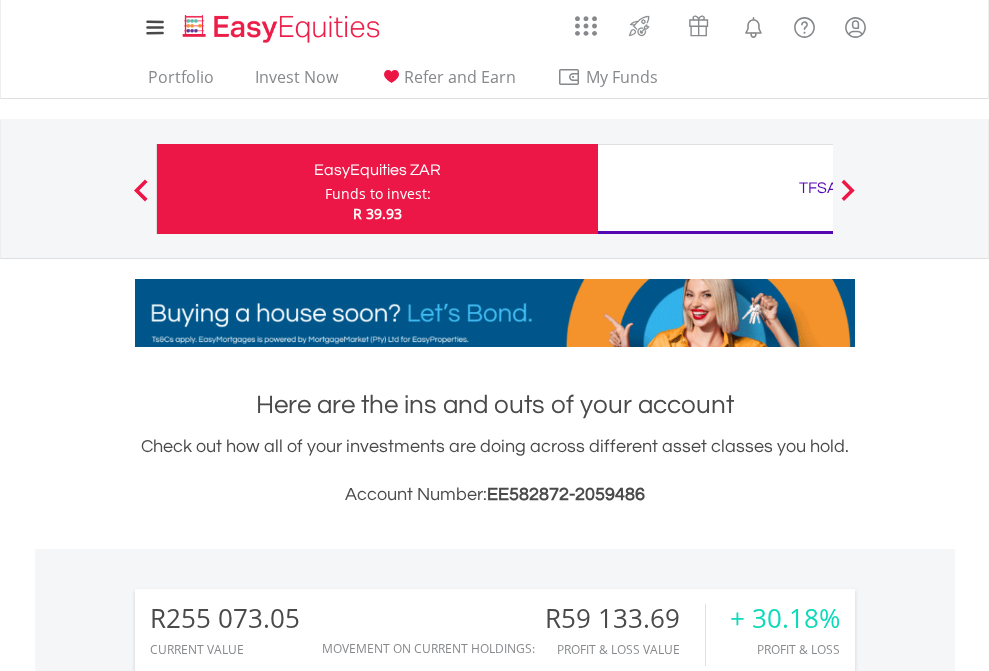 click on "Funds to invest:" at bounding box center [378, 194] 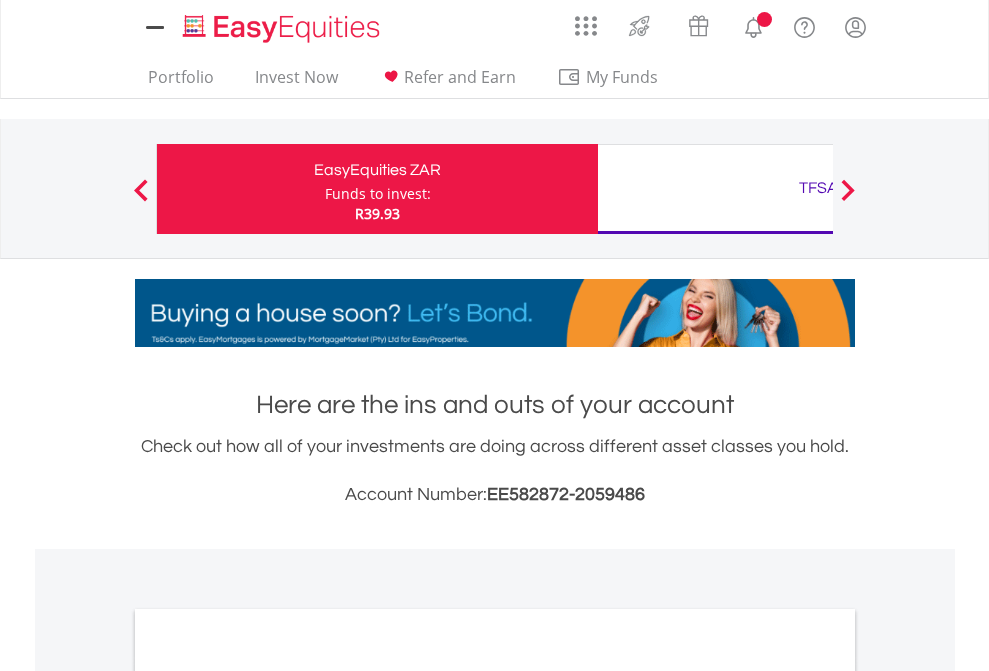 scroll, scrollTop: 0, scrollLeft: 0, axis: both 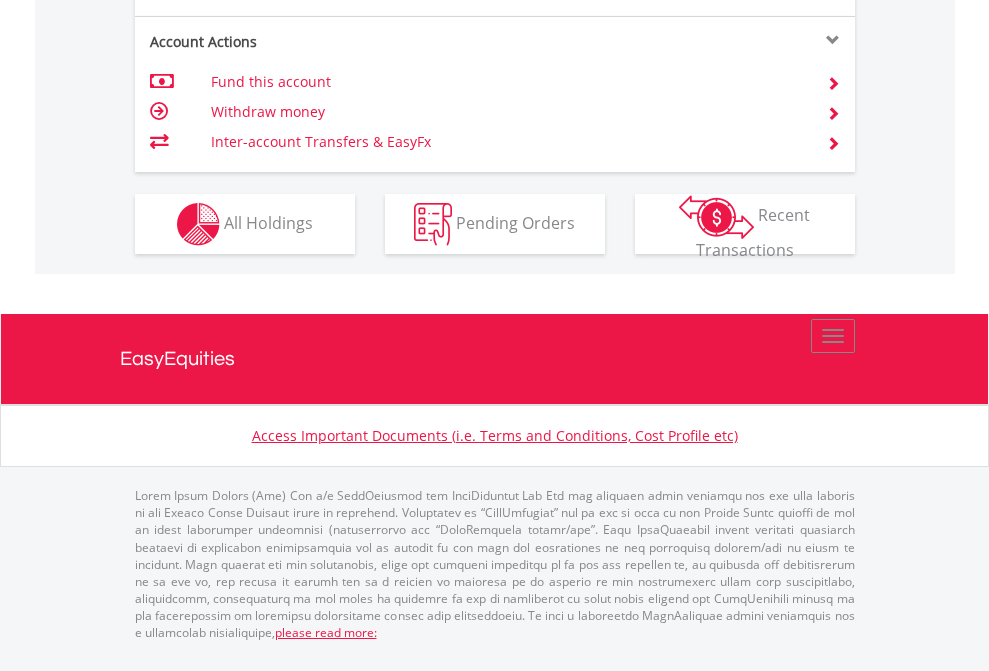 click on "Investment types" at bounding box center (706, -337) 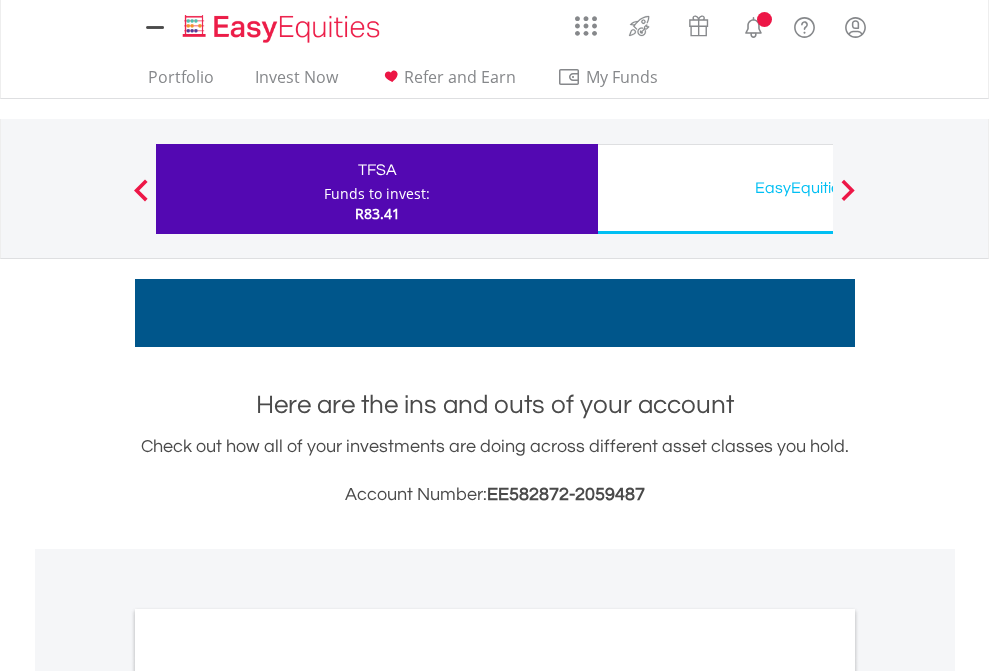 scroll, scrollTop: 0, scrollLeft: 0, axis: both 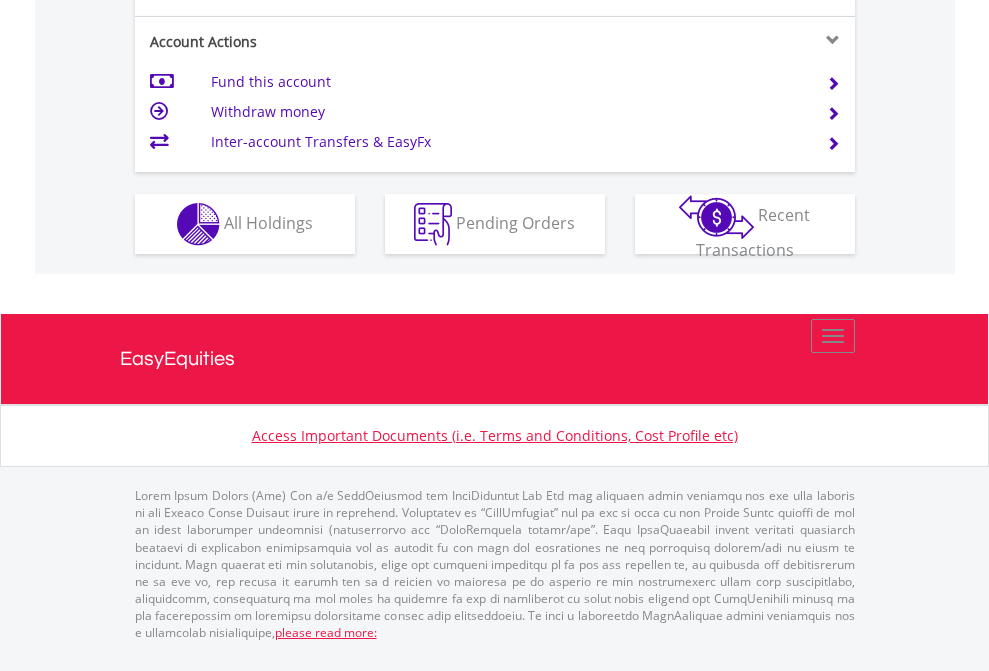 click on "Investment types" at bounding box center (706, -337) 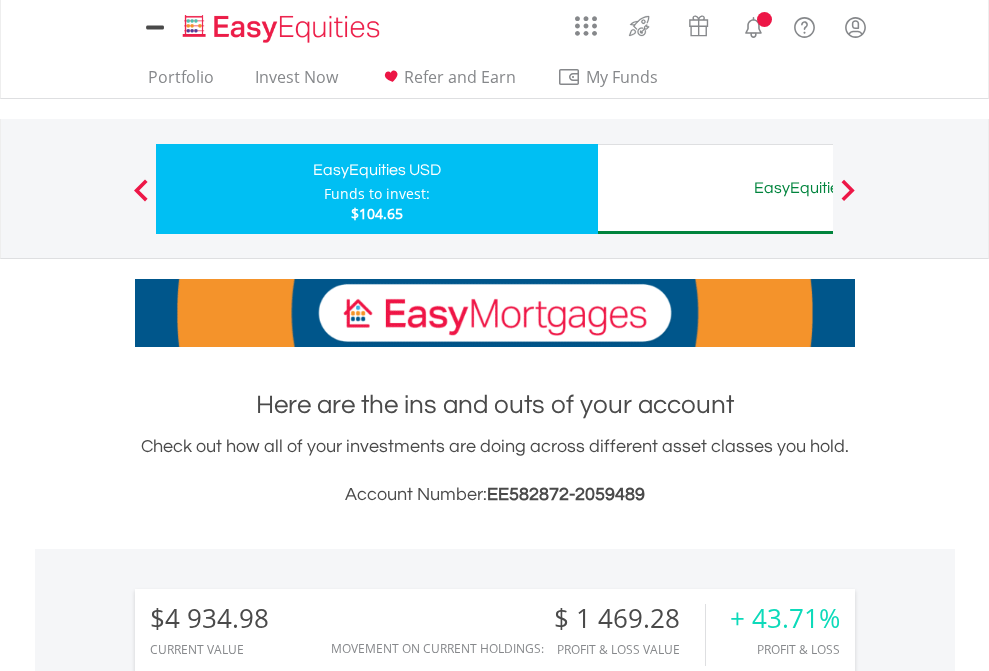 scroll, scrollTop: 0, scrollLeft: 0, axis: both 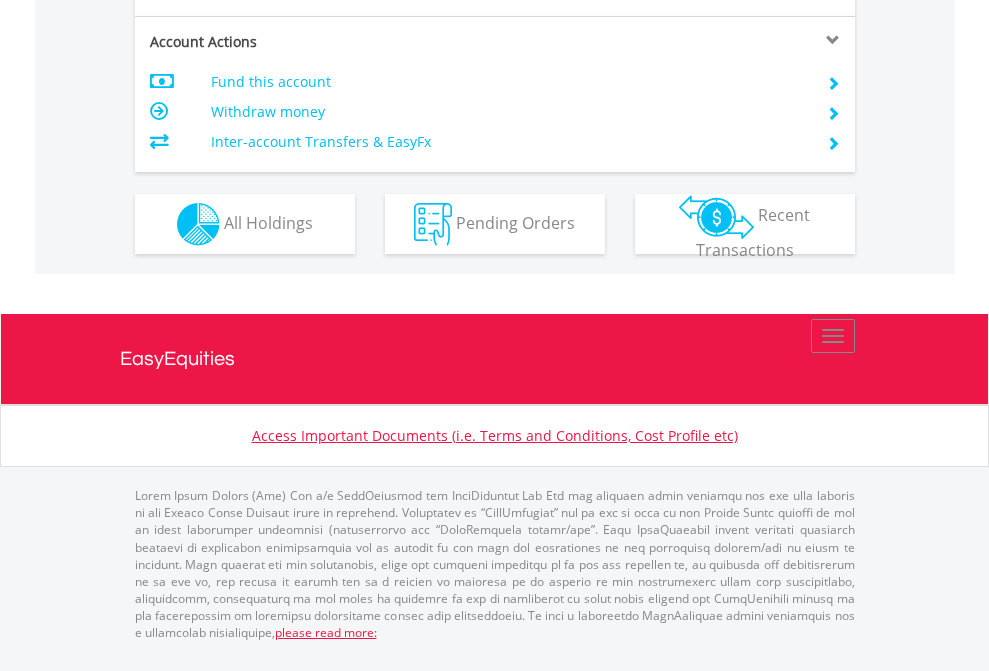 click on "Investment types" at bounding box center (706, -337) 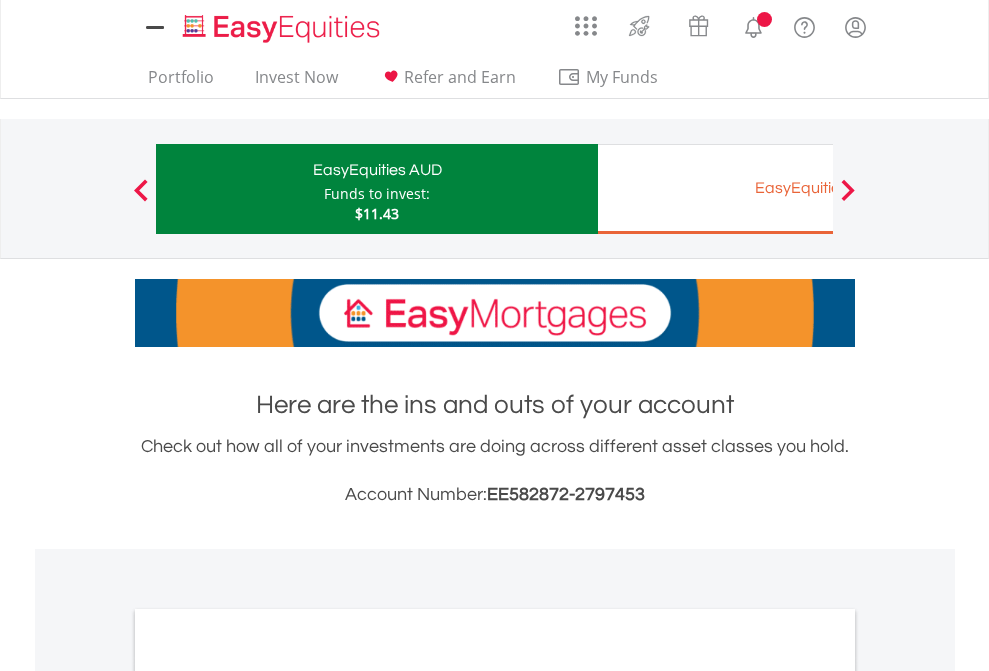 scroll, scrollTop: 0, scrollLeft: 0, axis: both 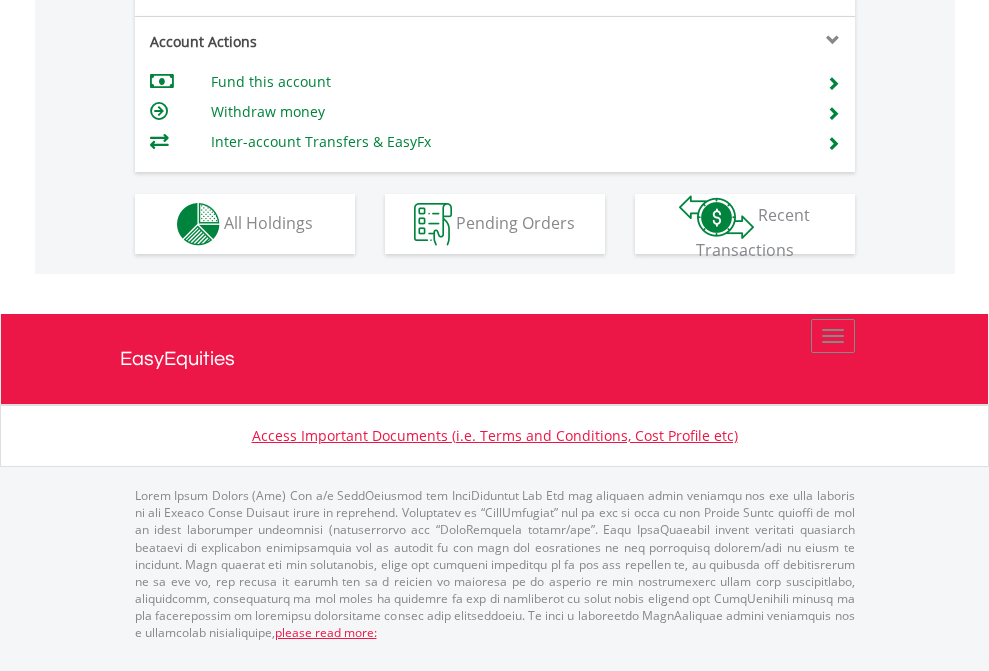 click on "Investment types" at bounding box center [706, -337] 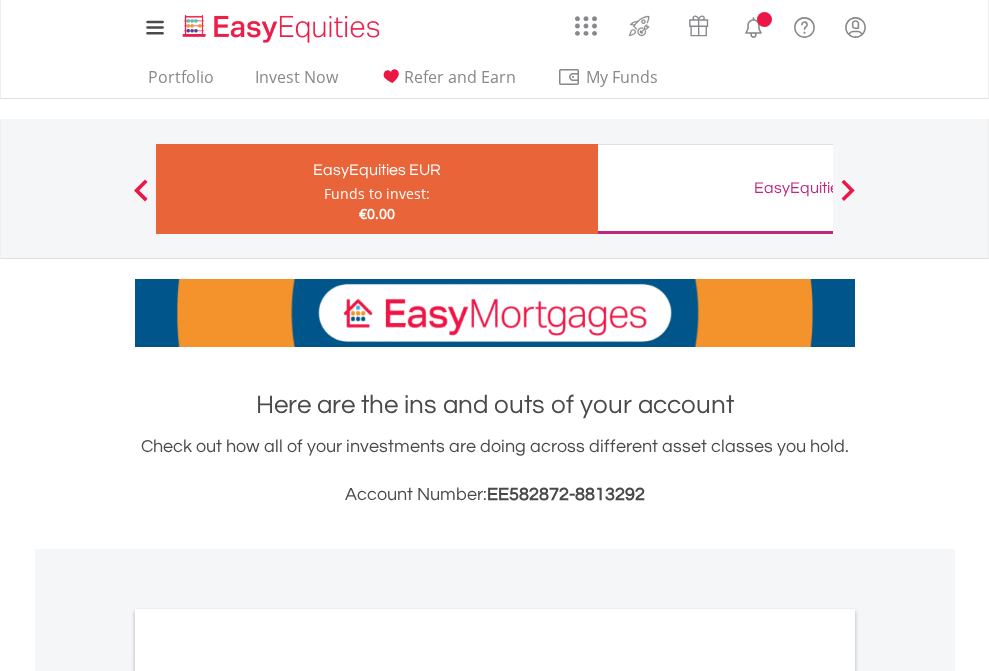 scroll, scrollTop: 0, scrollLeft: 0, axis: both 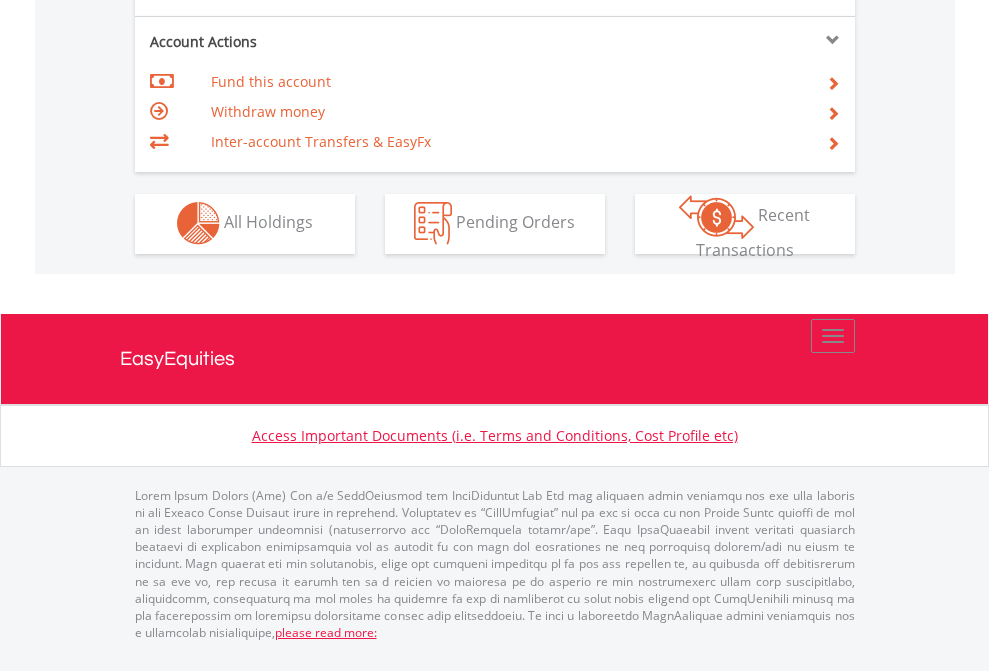 click on "Investment types" at bounding box center [706, -353] 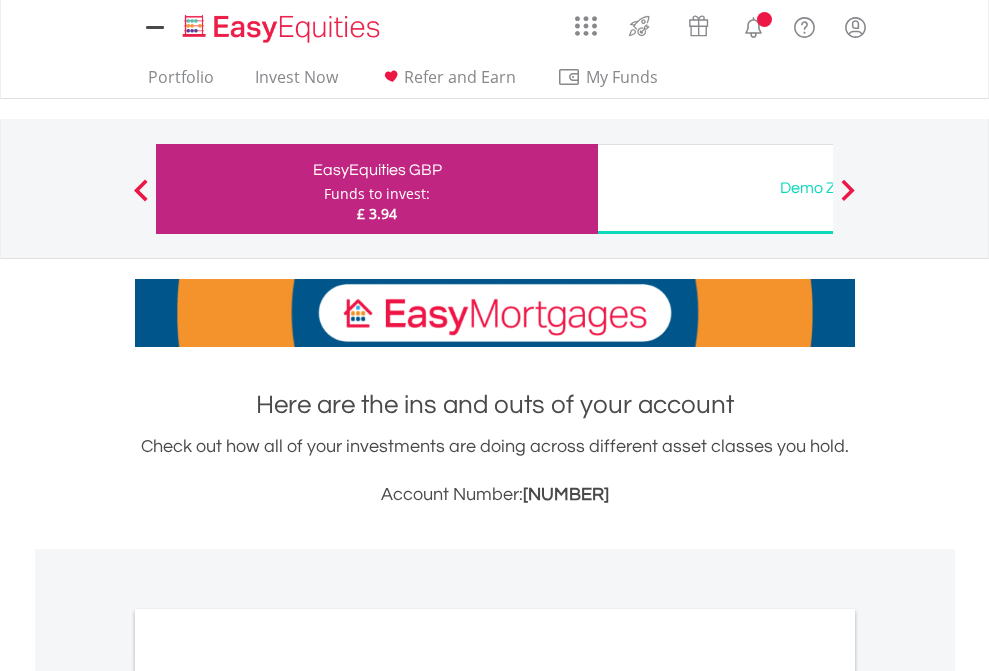 scroll, scrollTop: 0, scrollLeft: 0, axis: both 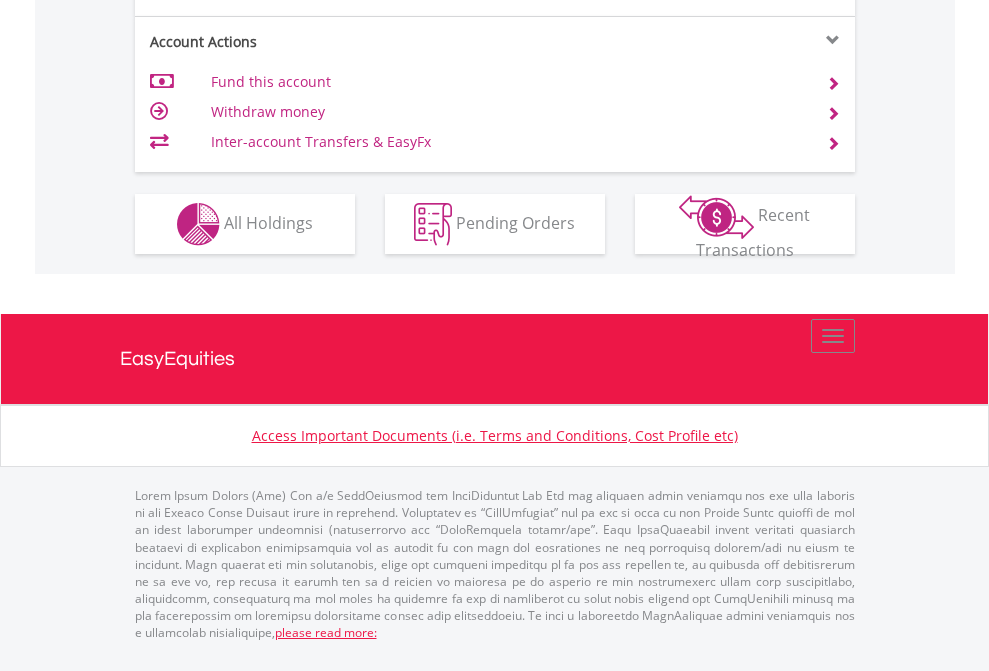click on "Investment types" at bounding box center [706, -337] 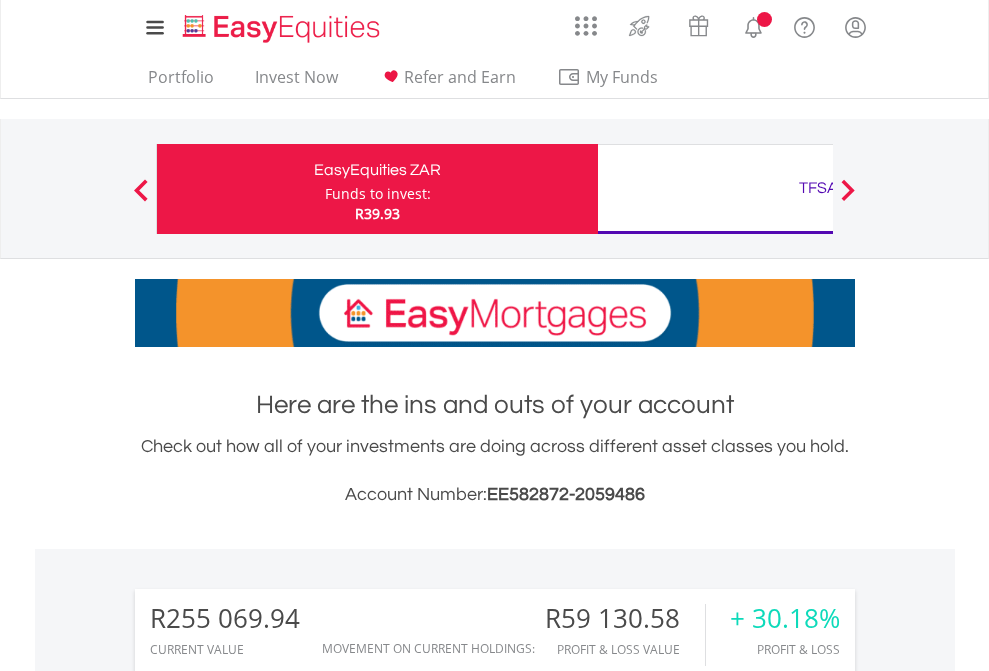scroll, scrollTop: 1202, scrollLeft: 0, axis: vertical 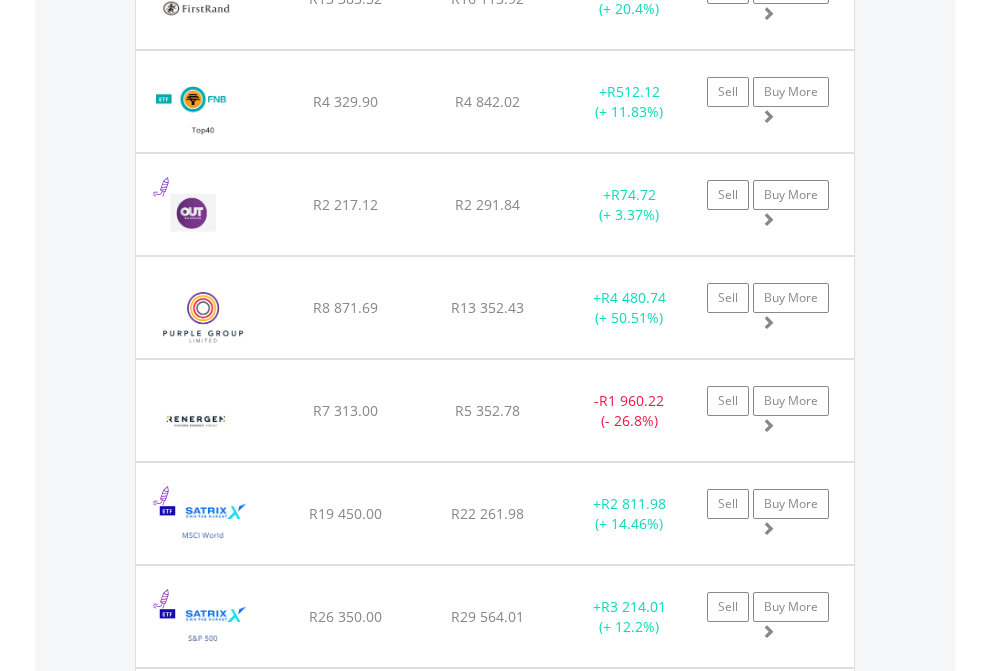 click on "TFSA" at bounding box center (818, -2156) 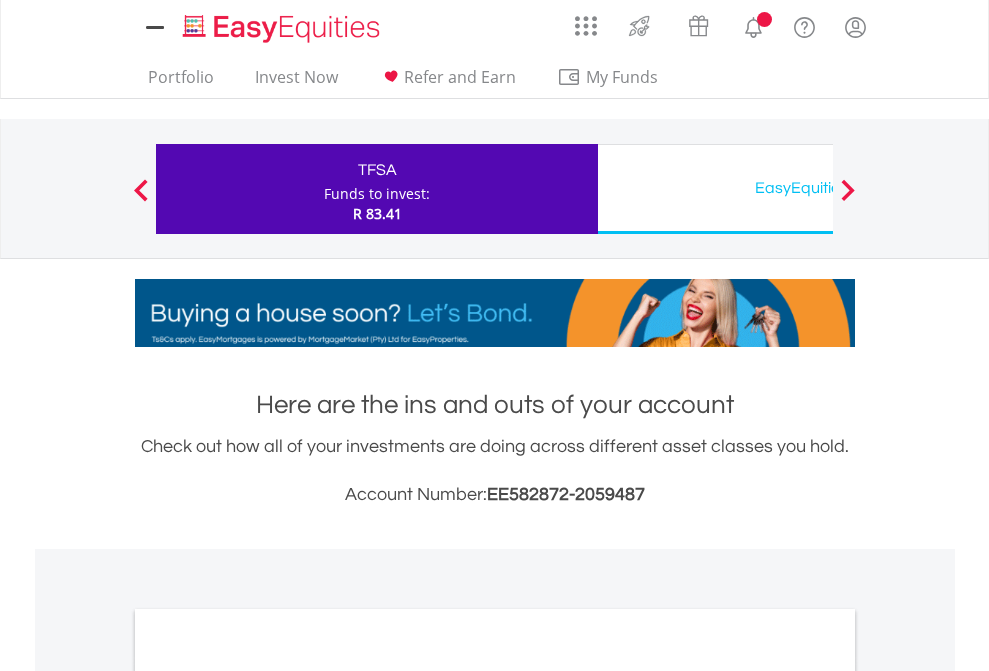 scroll, scrollTop: 1202, scrollLeft: 0, axis: vertical 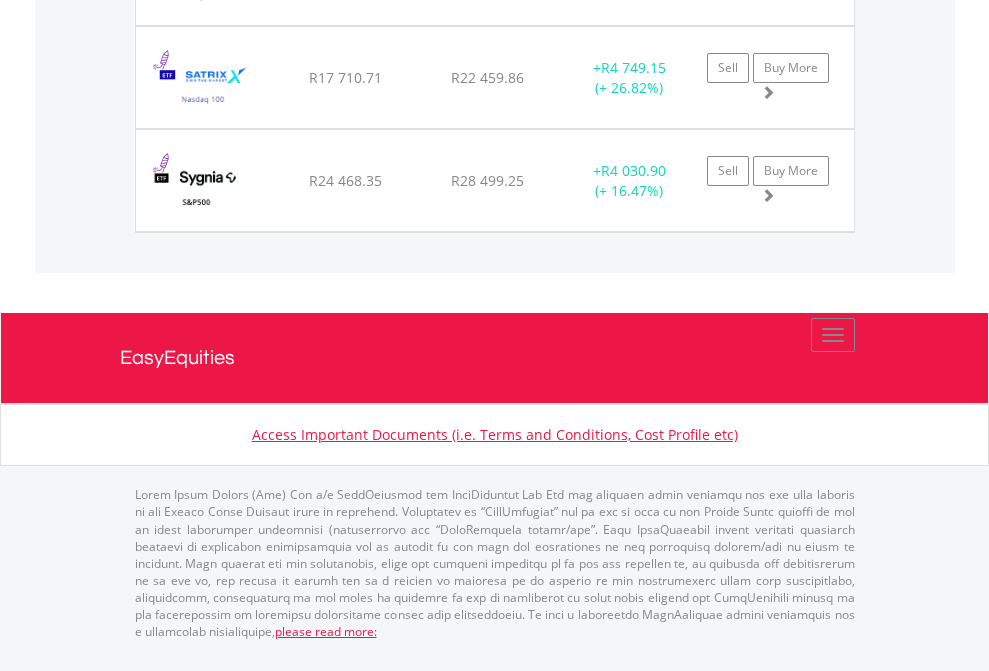 click on "EasyEquities USD" at bounding box center [818, -1728] 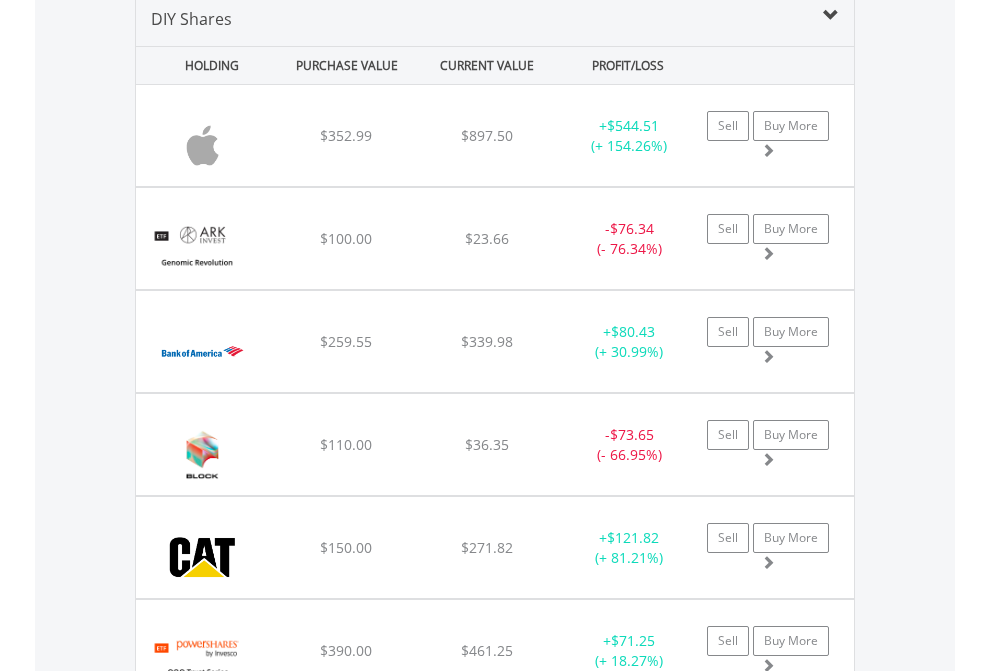 scroll, scrollTop: 1933, scrollLeft: 0, axis: vertical 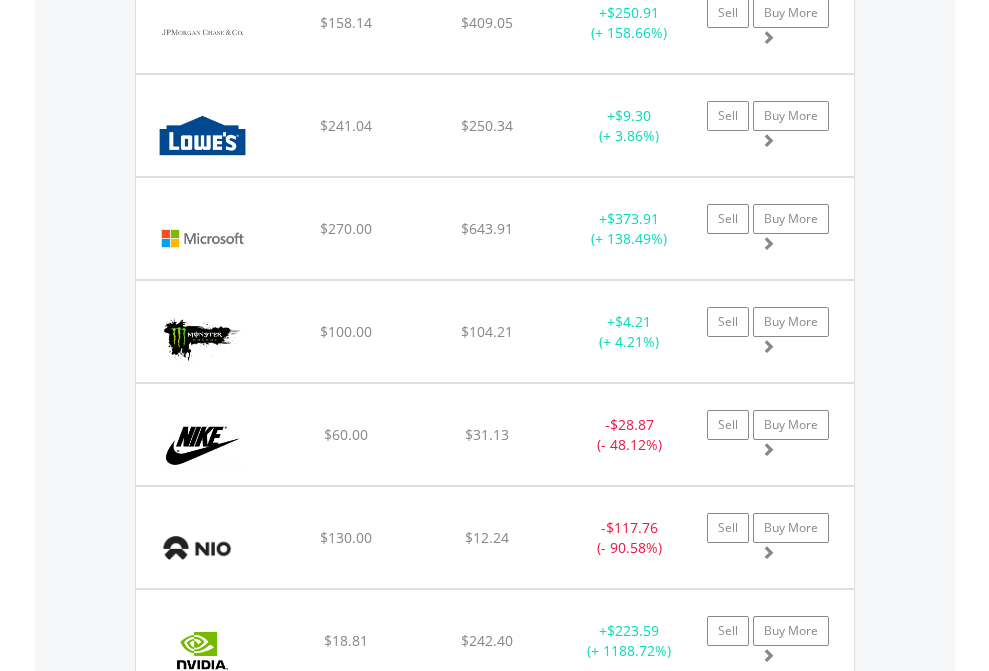click on "EasyEquities AUD" at bounding box center (818, -1745) 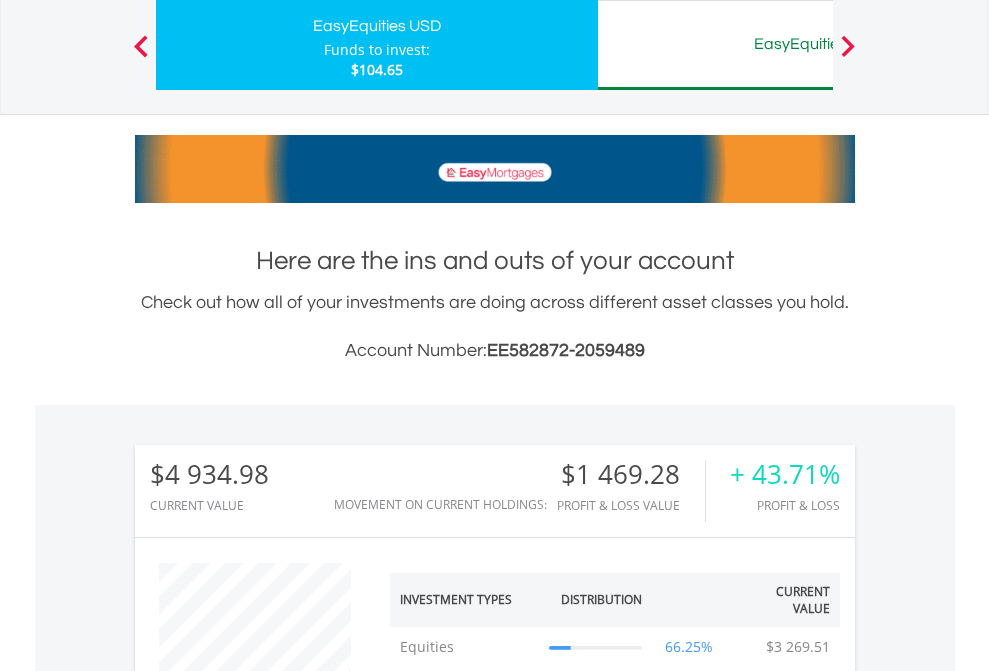 scroll, scrollTop: 999808, scrollLeft: 999687, axis: both 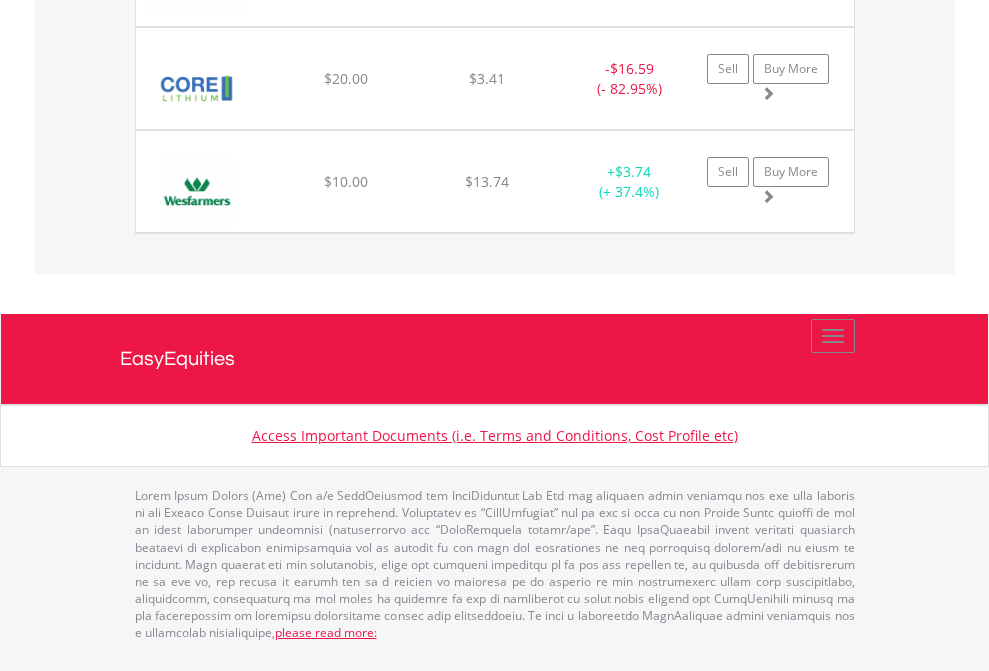 click on "EasyEquities EUR" at bounding box center [818, -1380] 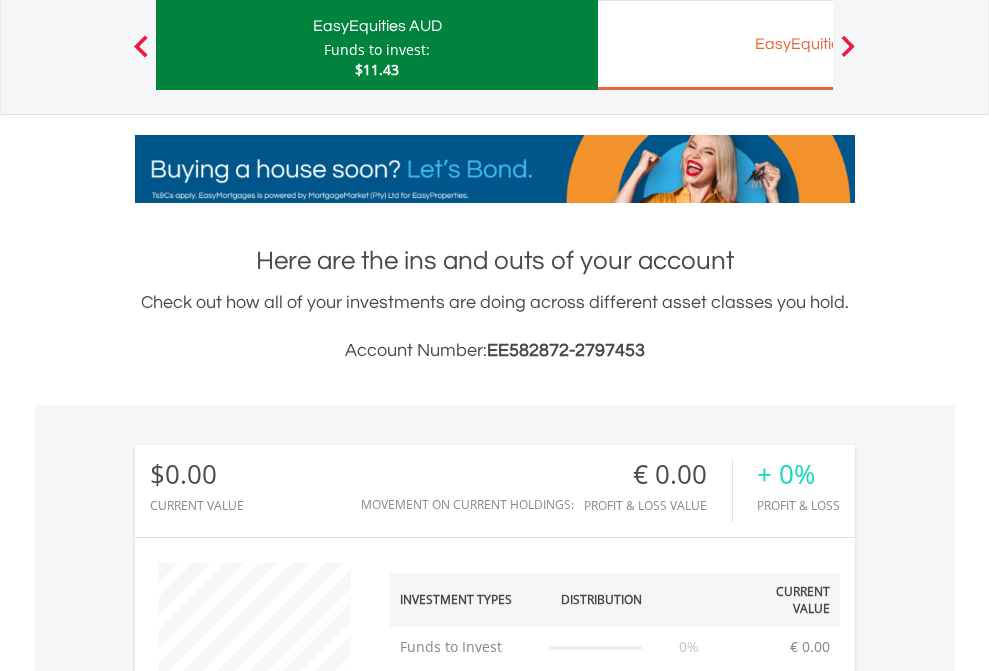 scroll, scrollTop: 999808, scrollLeft: 999687, axis: both 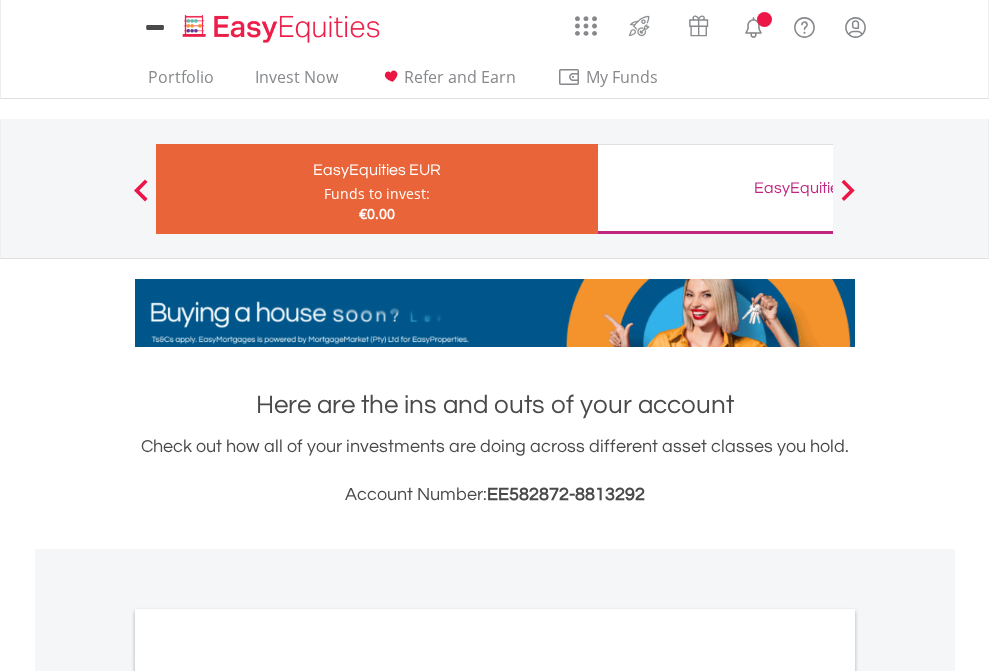 click on "All Holdings" at bounding box center [268, 1096] 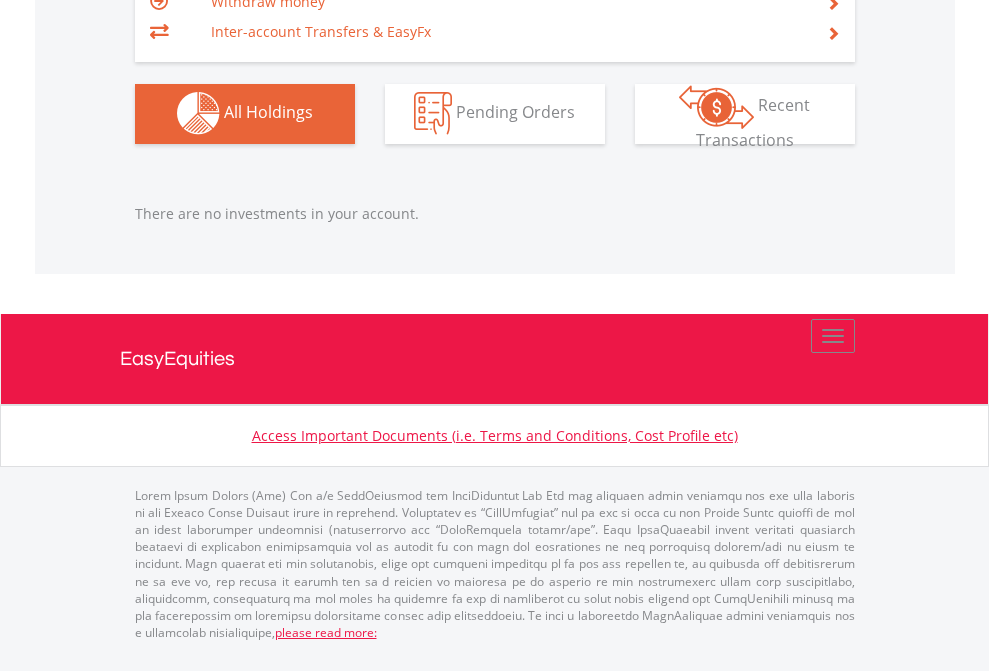 scroll, scrollTop: 1980, scrollLeft: 0, axis: vertical 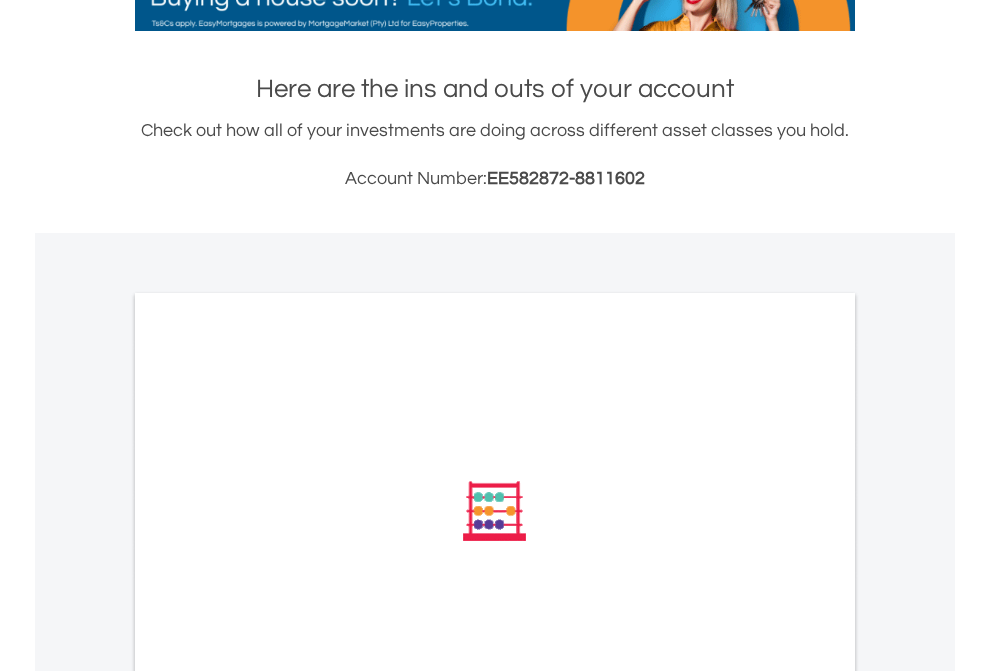 click on "All Holdings" at bounding box center (268, 780) 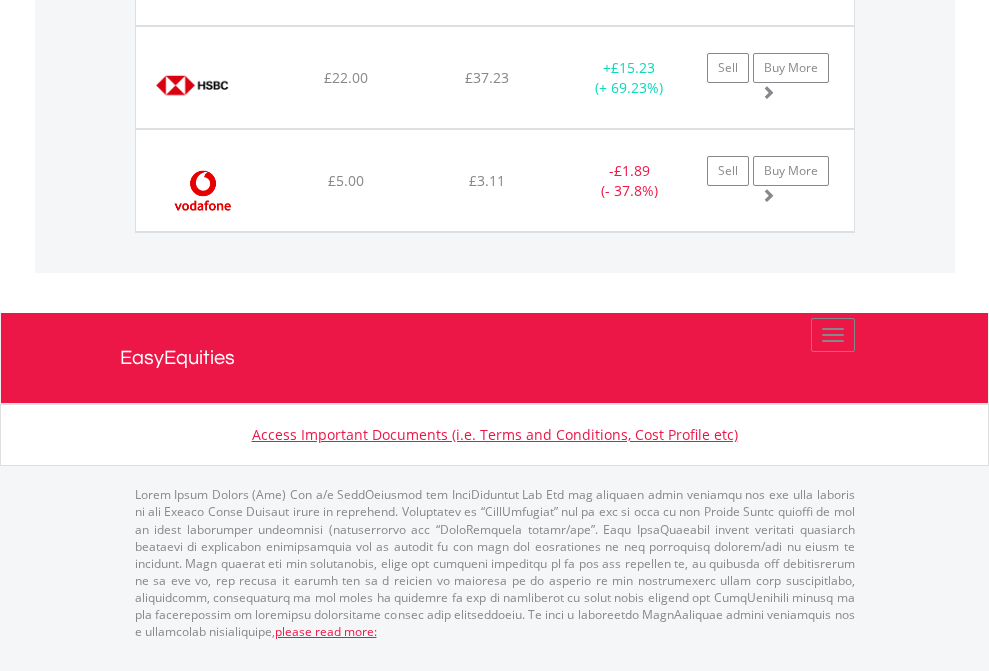 scroll, scrollTop: 2225, scrollLeft: 0, axis: vertical 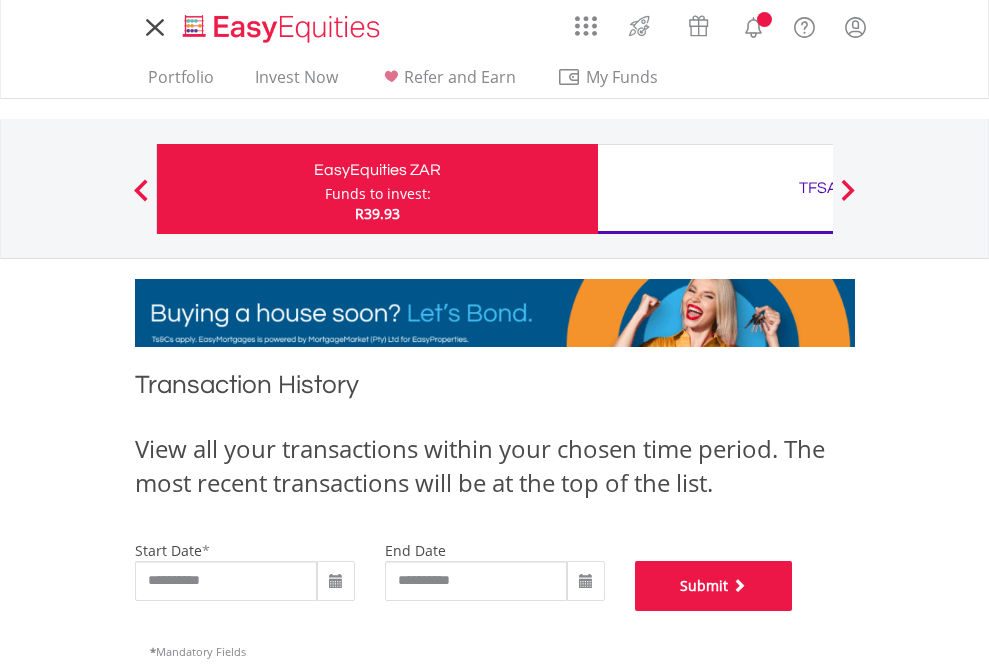click on "Submit" at bounding box center (714, 586) 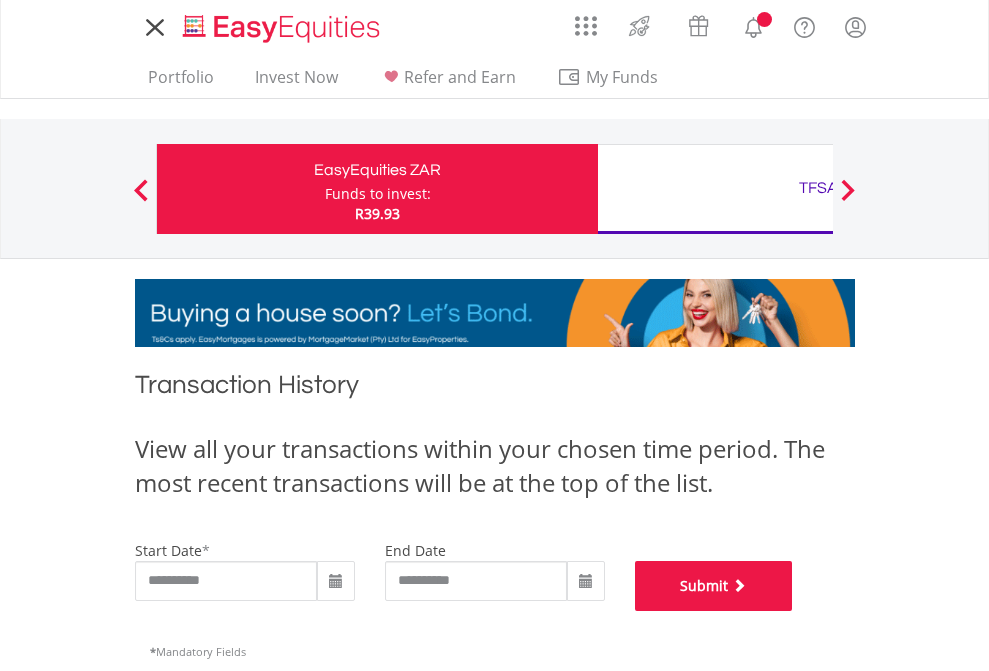 scroll, scrollTop: 811, scrollLeft: 0, axis: vertical 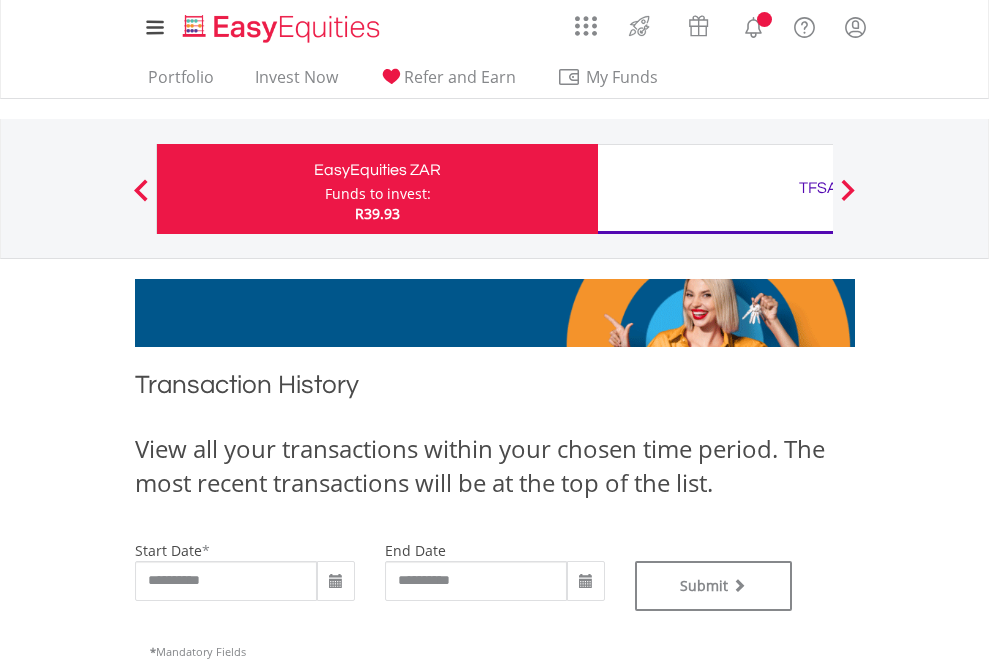 click on "TFSA" at bounding box center [818, 188] 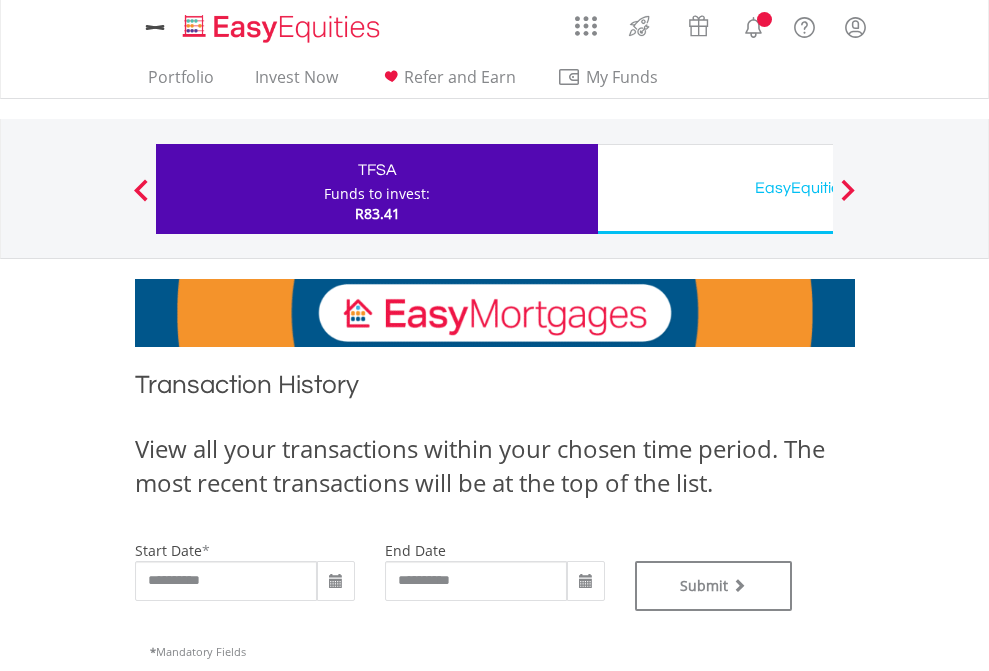 scroll, scrollTop: 0, scrollLeft: 0, axis: both 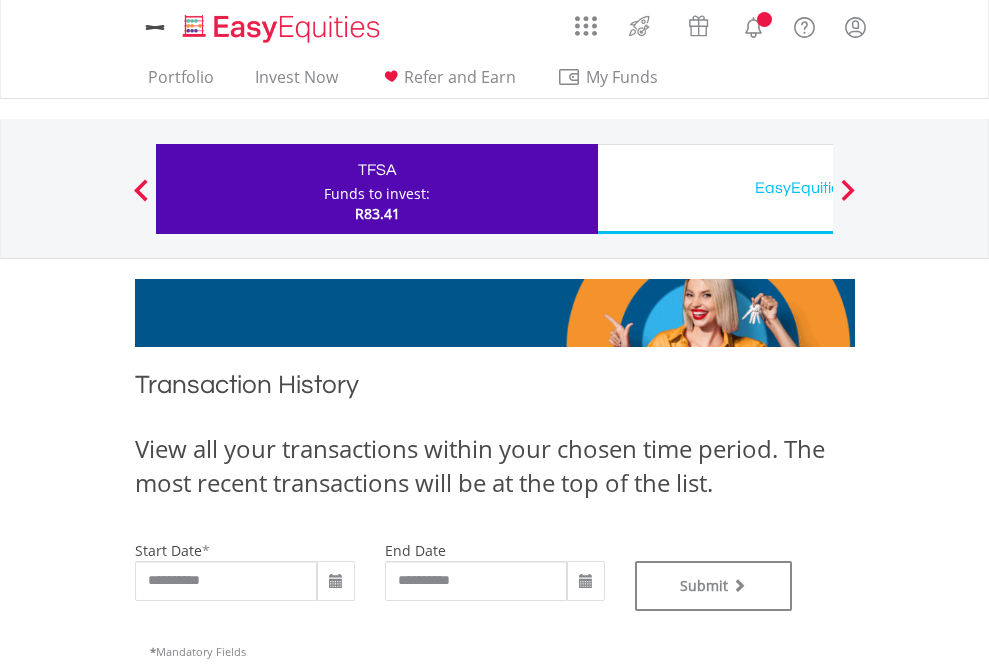 type on "**********" 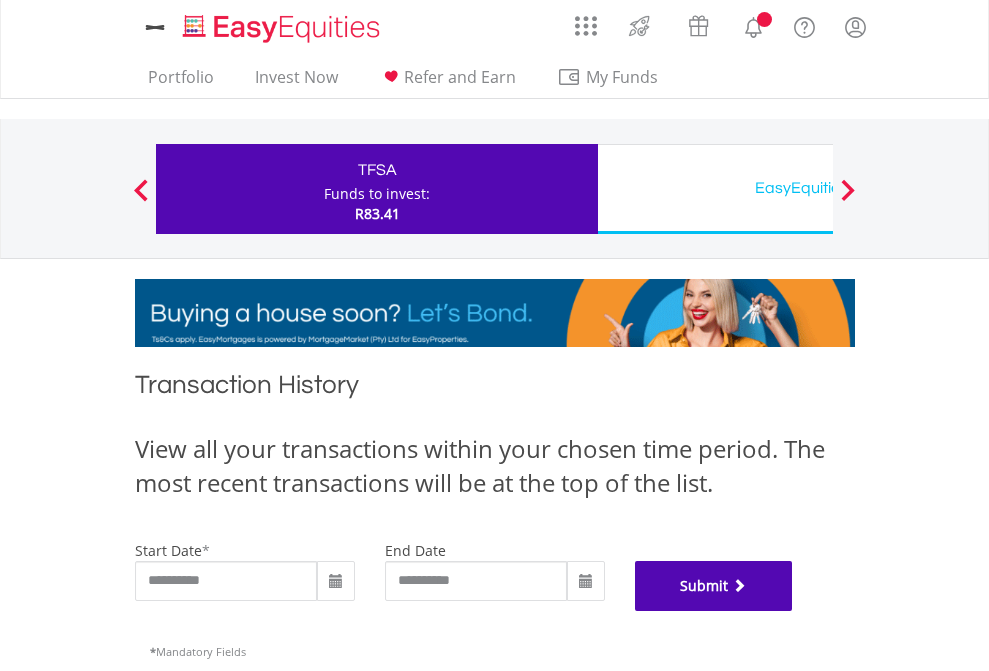 click on "Submit" at bounding box center (714, 586) 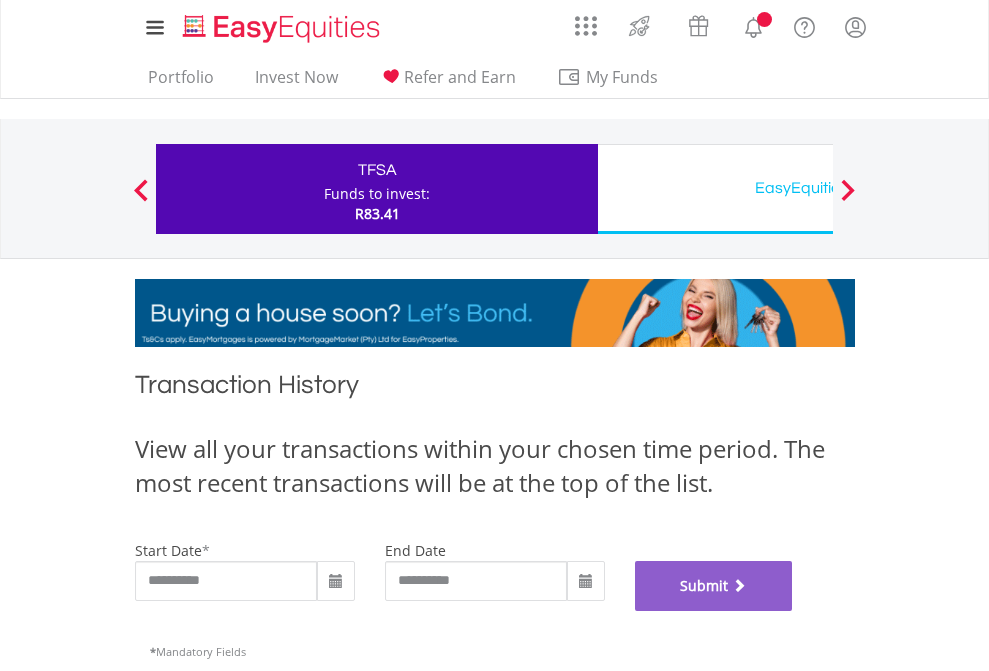 scroll, scrollTop: 811, scrollLeft: 0, axis: vertical 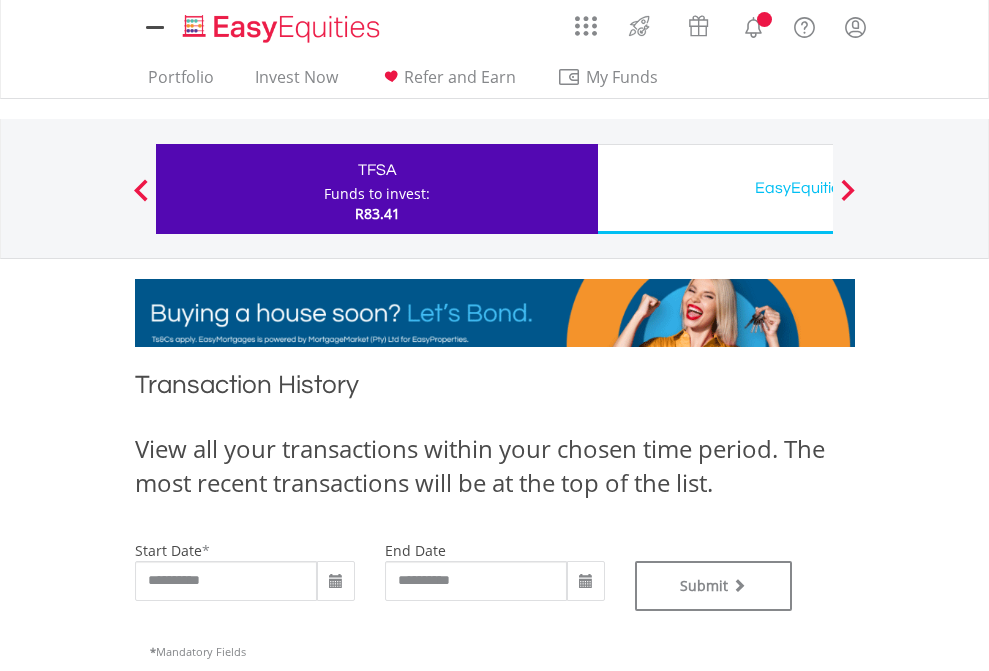 click on "EasyEquities USD" at bounding box center (818, 188) 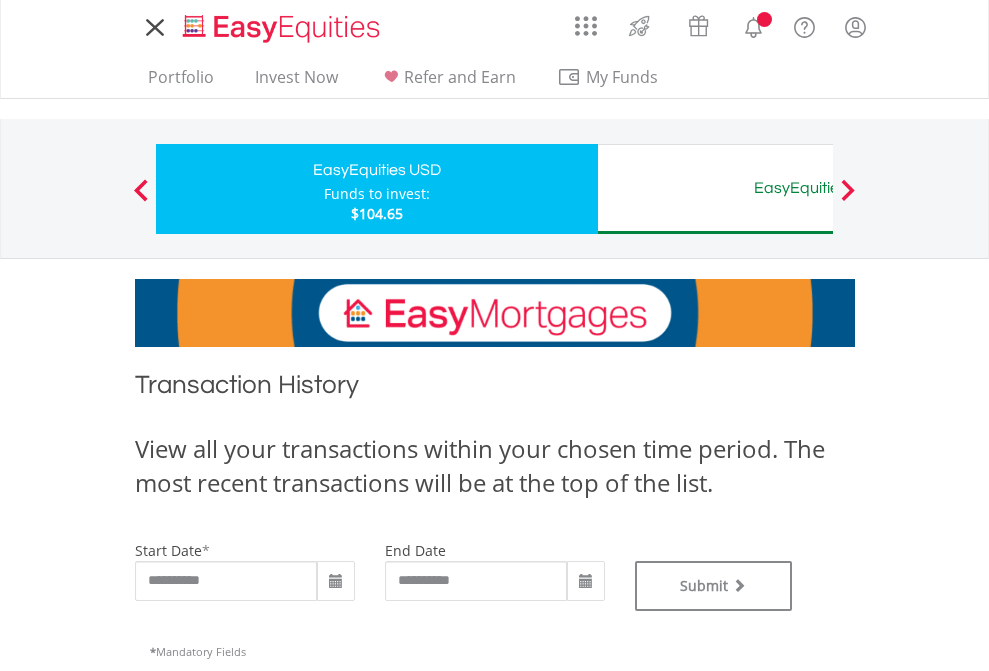 scroll, scrollTop: 0, scrollLeft: 0, axis: both 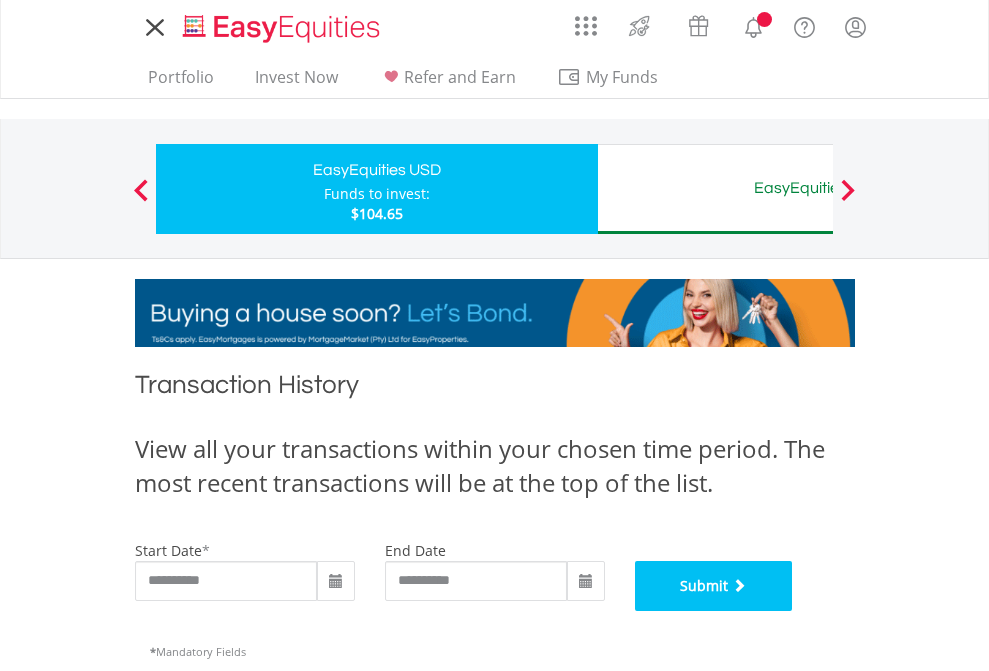 click on "Submit" at bounding box center (714, 586) 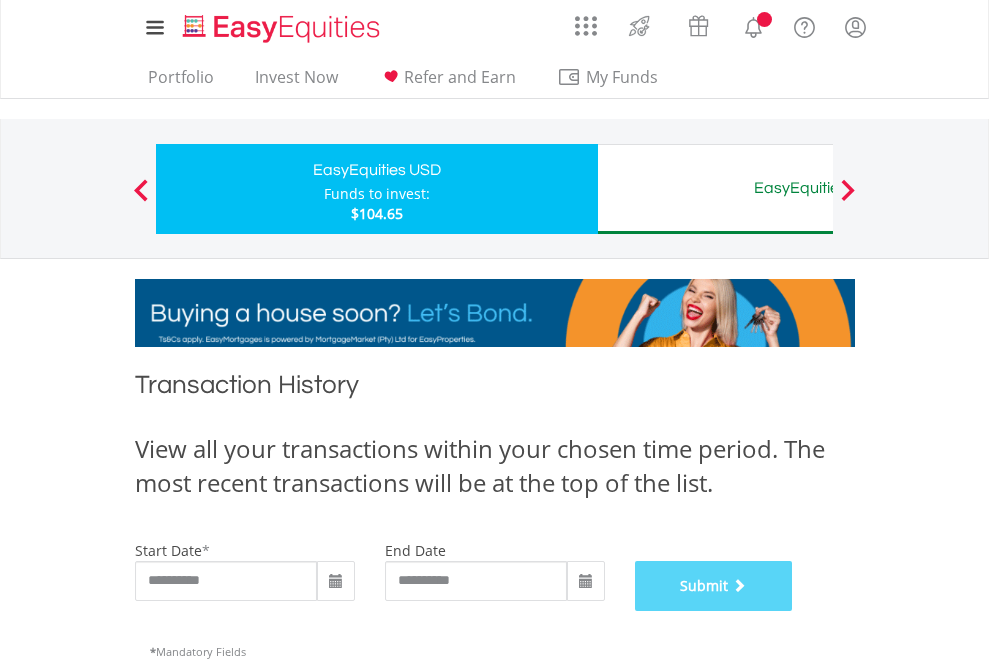 scroll, scrollTop: 811, scrollLeft: 0, axis: vertical 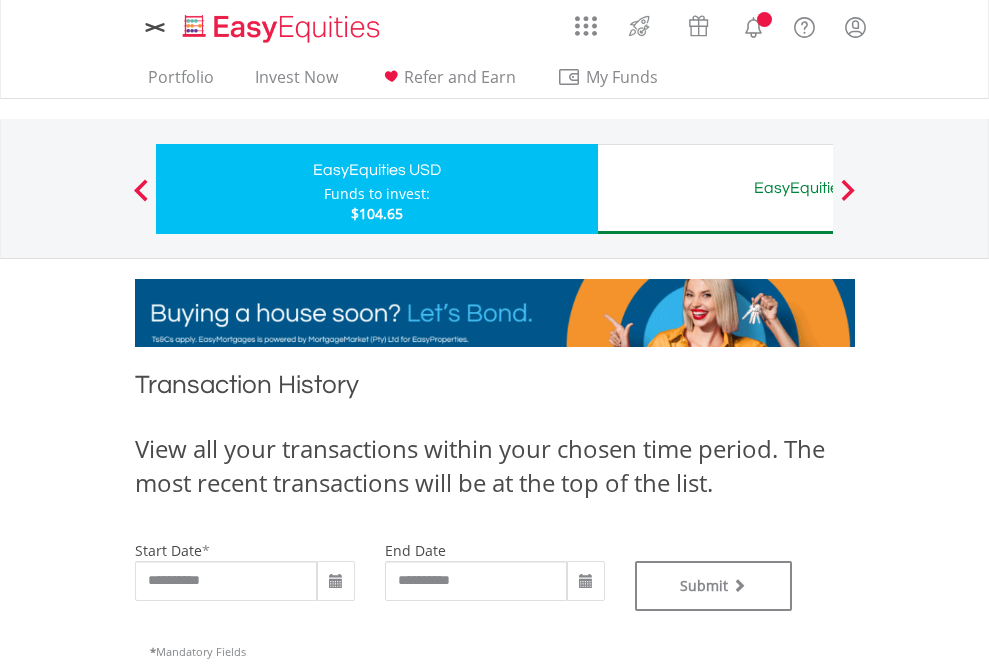 click on "EasyEquities AUD" at bounding box center [818, 188] 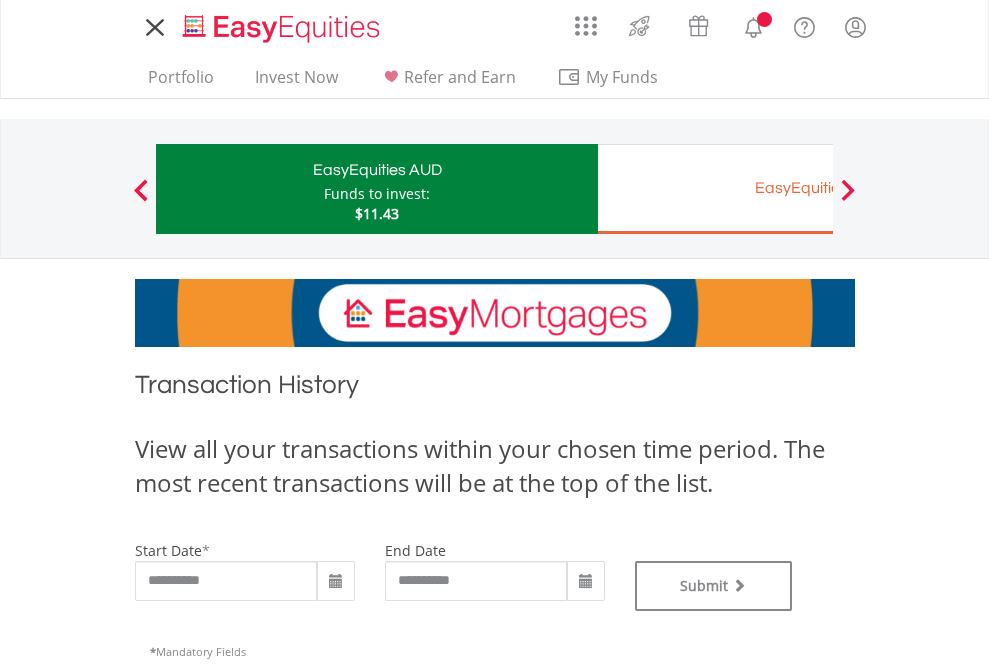 scroll, scrollTop: 0, scrollLeft: 0, axis: both 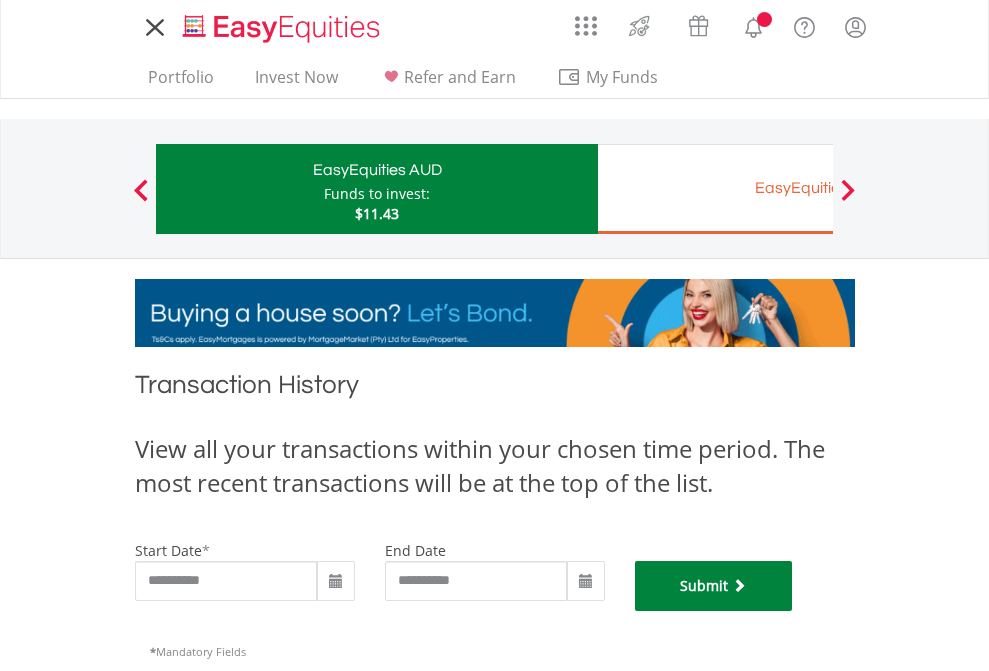 click on "Submit" at bounding box center [714, 586] 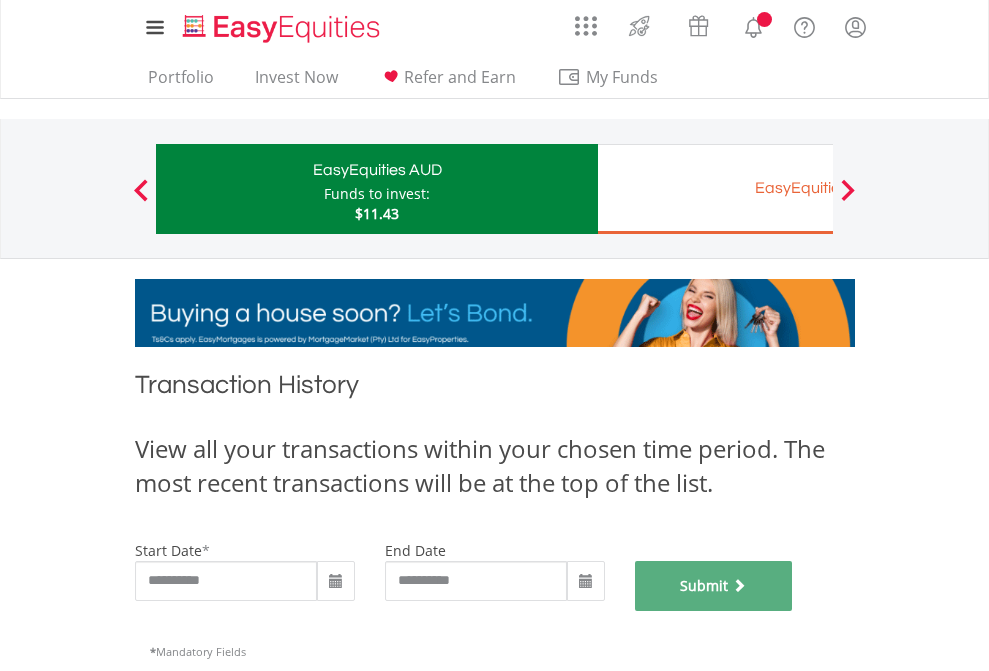 scroll, scrollTop: 811, scrollLeft: 0, axis: vertical 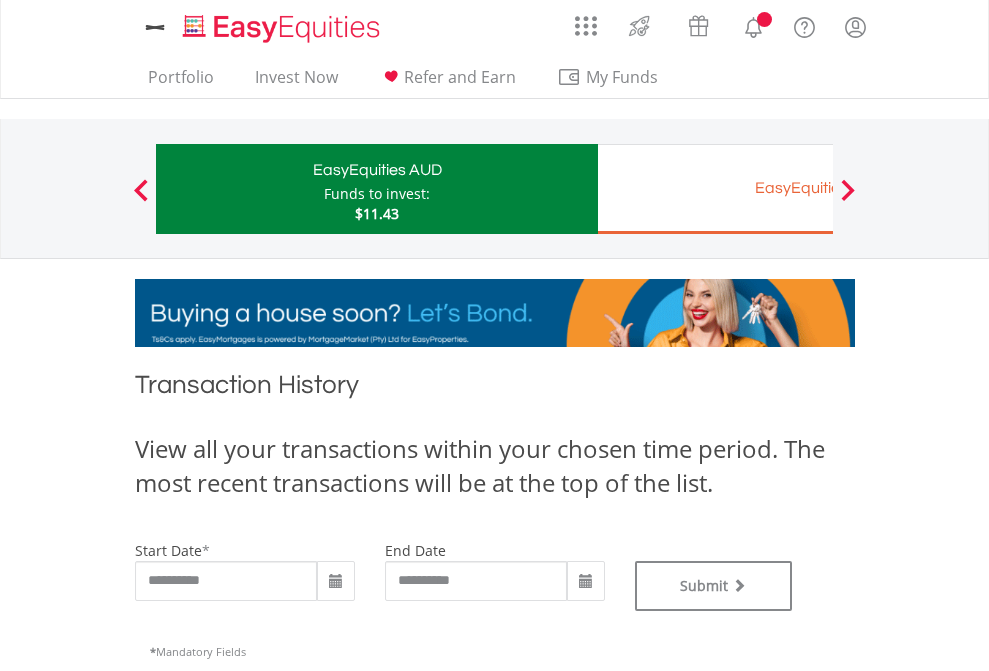 click on "EasyEquities EUR" at bounding box center (818, 188) 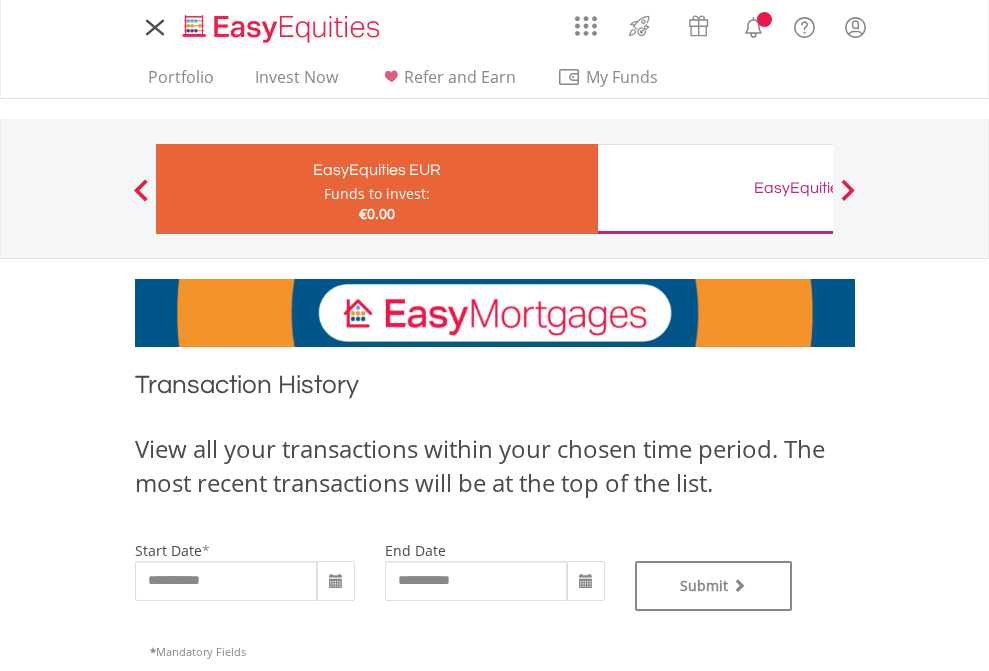 scroll, scrollTop: 0, scrollLeft: 0, axis: both 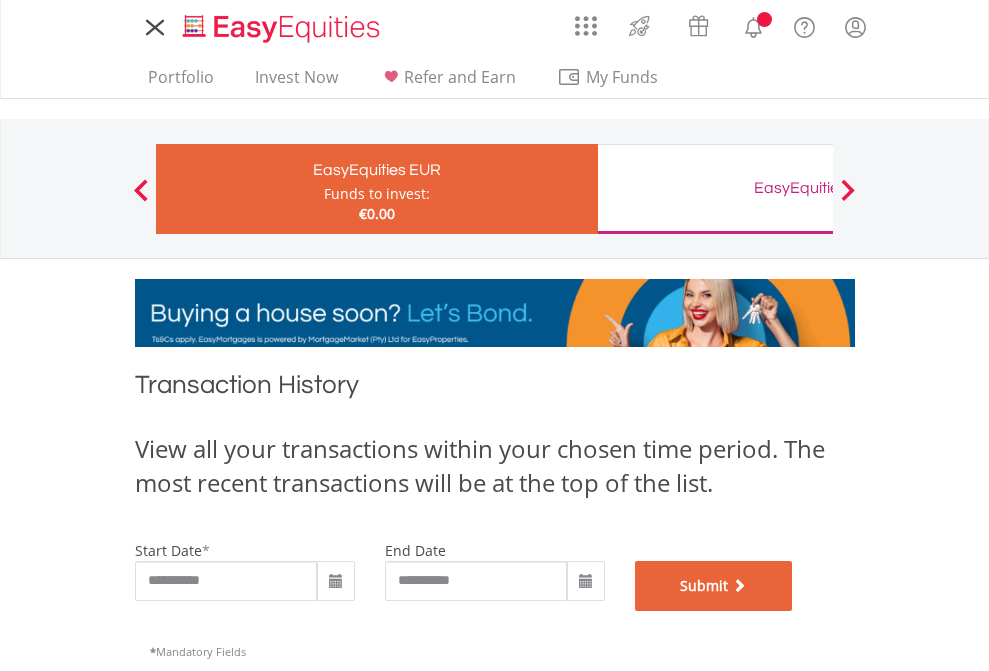 click on "Submit" at bounding box center [714, 586] 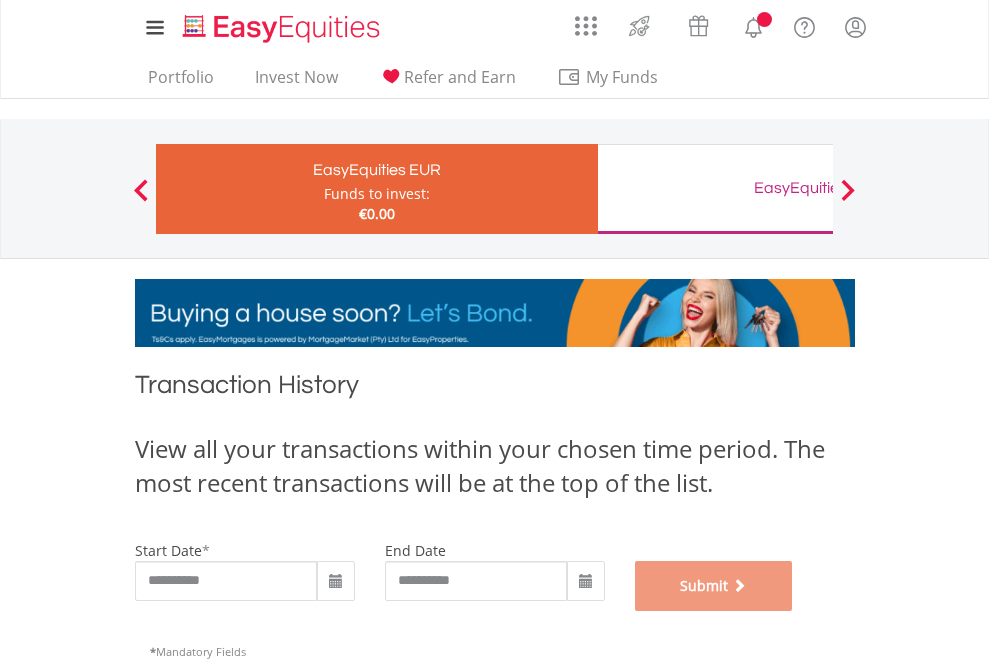 scroll, scrollTop: 811, scrollLeft: 0, axis: vertical 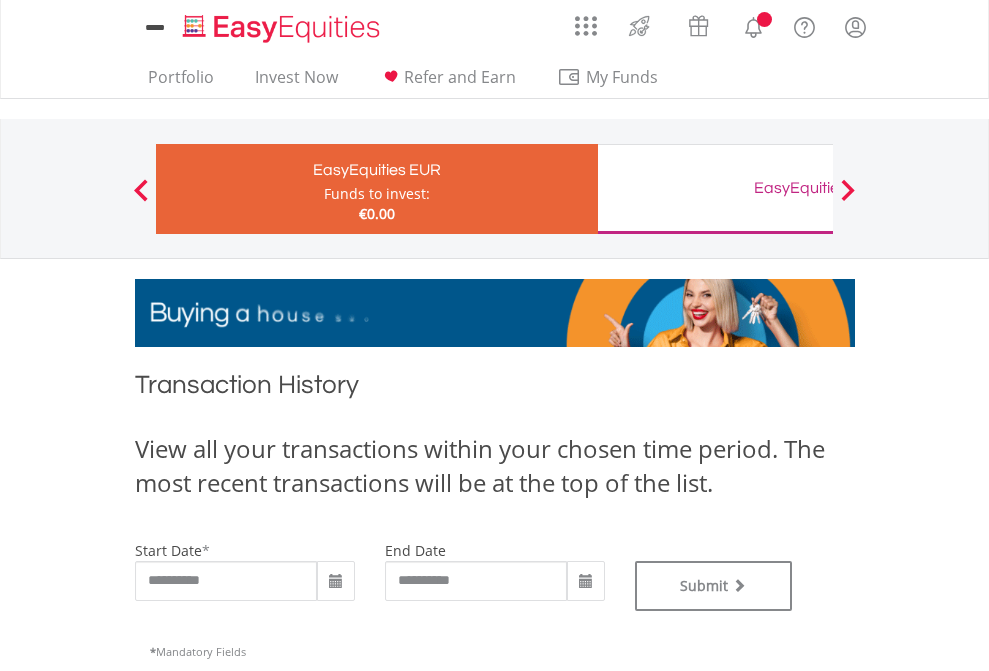 click on "EasyEquities GBP" at bounding box center [818, 188] 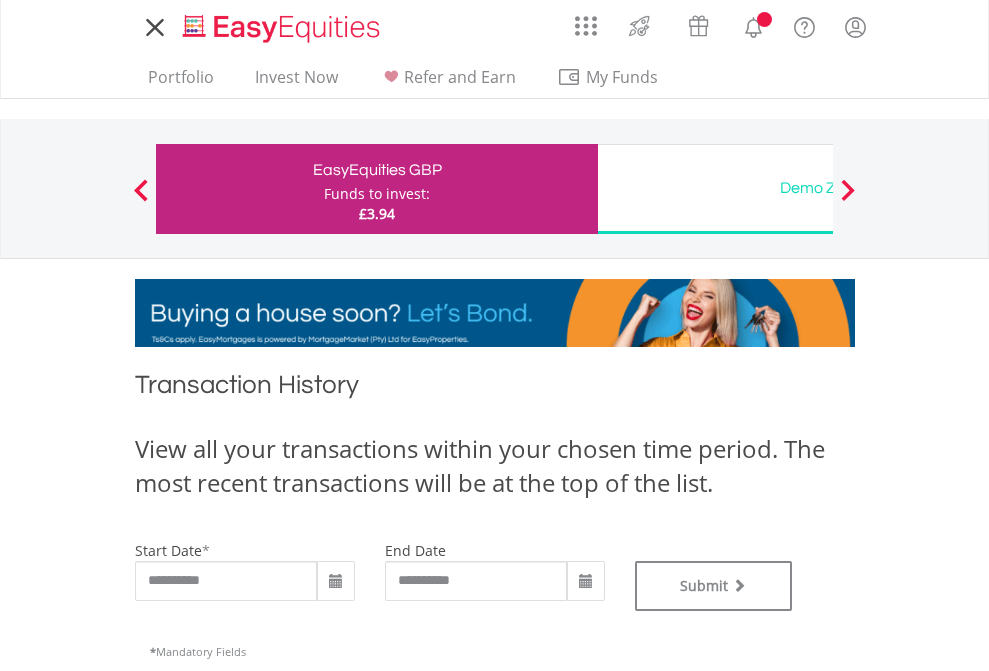 scroll, scrollTop: 0, scrollLeft: 0, axis: both 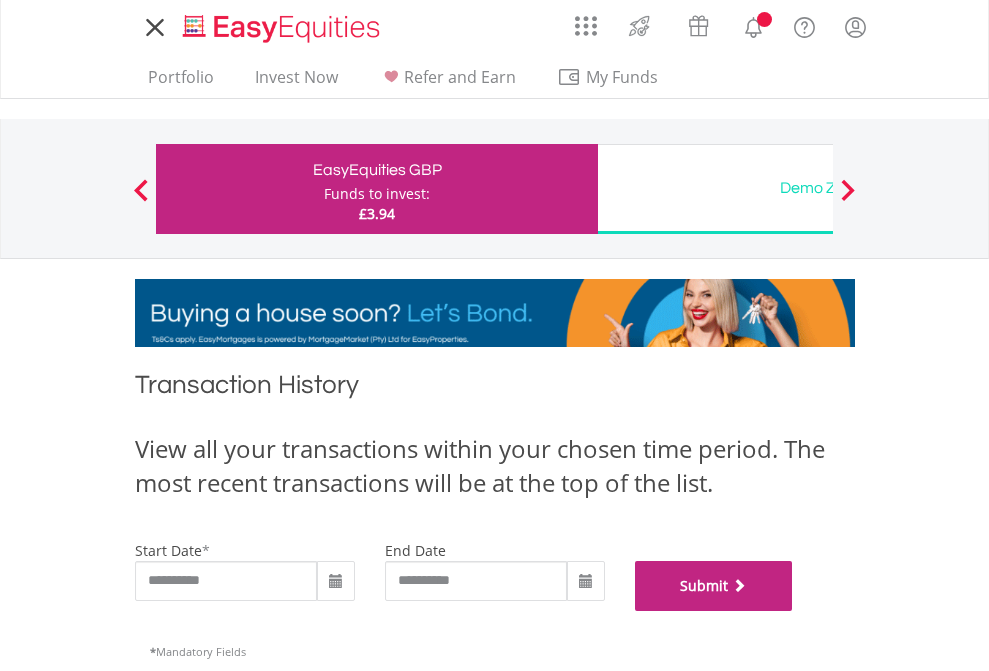 click on "Submit" at bounding box center (714, 586) 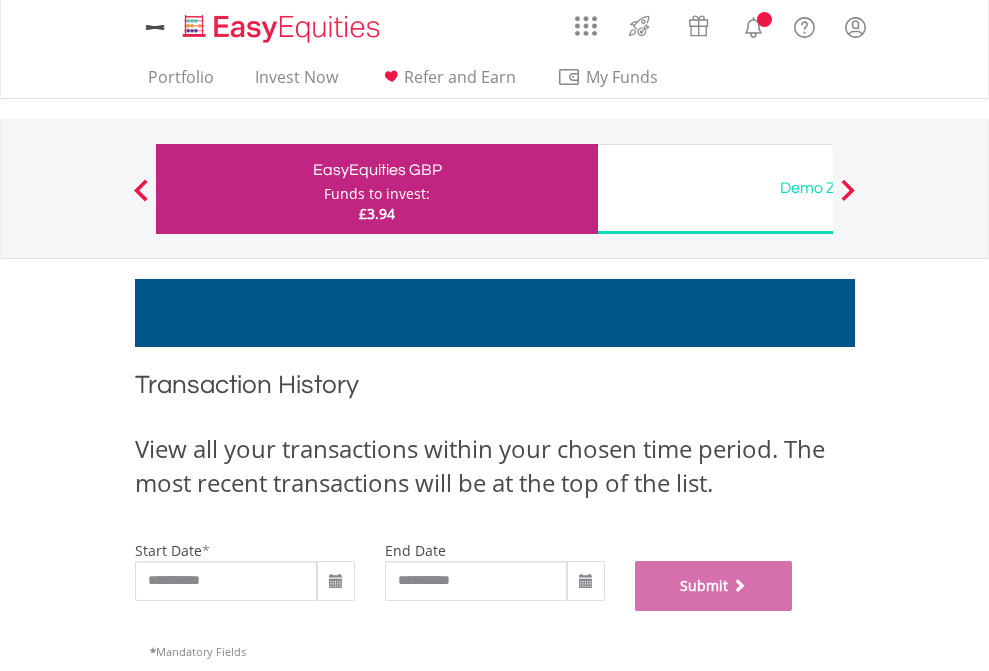 scroll, scrollTop: 811, scrollLeft: 0, axis: vertical 